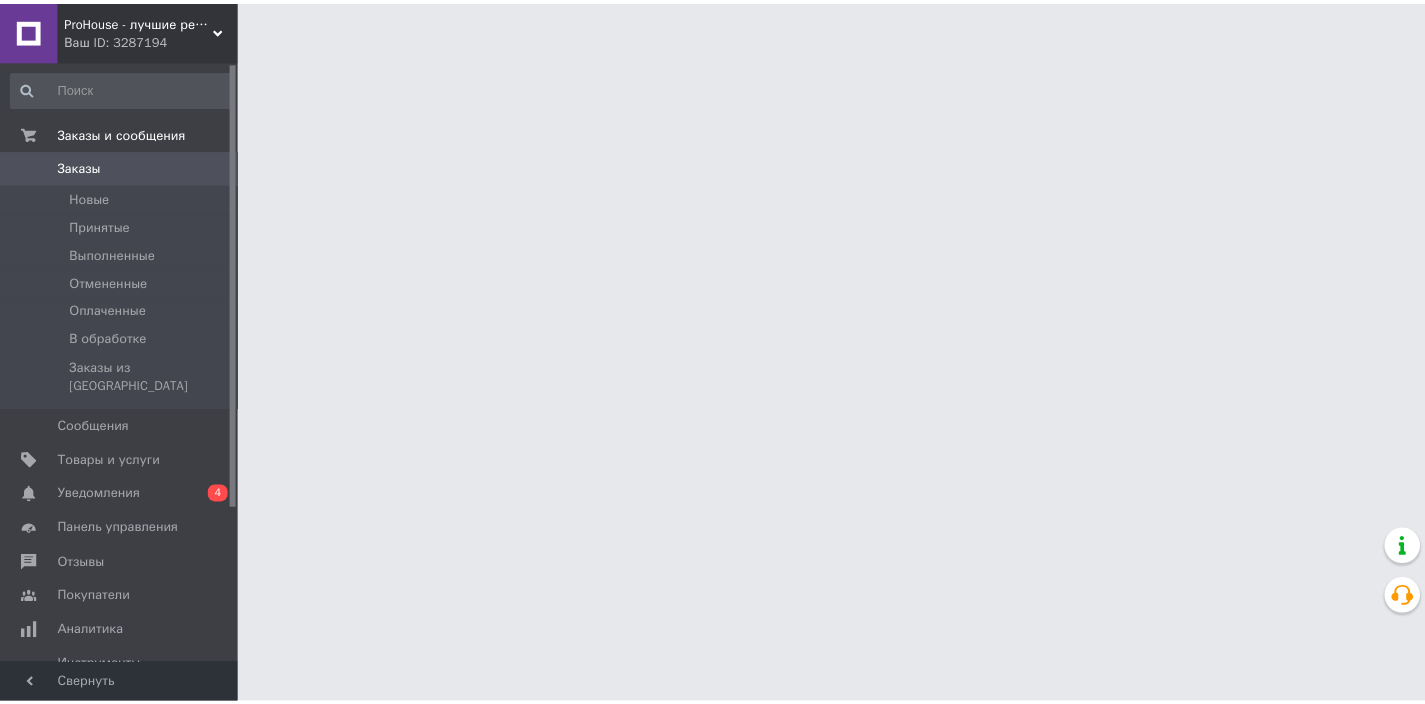 scroll, scrollTop: 0, scrollLeft: 0, axis: both 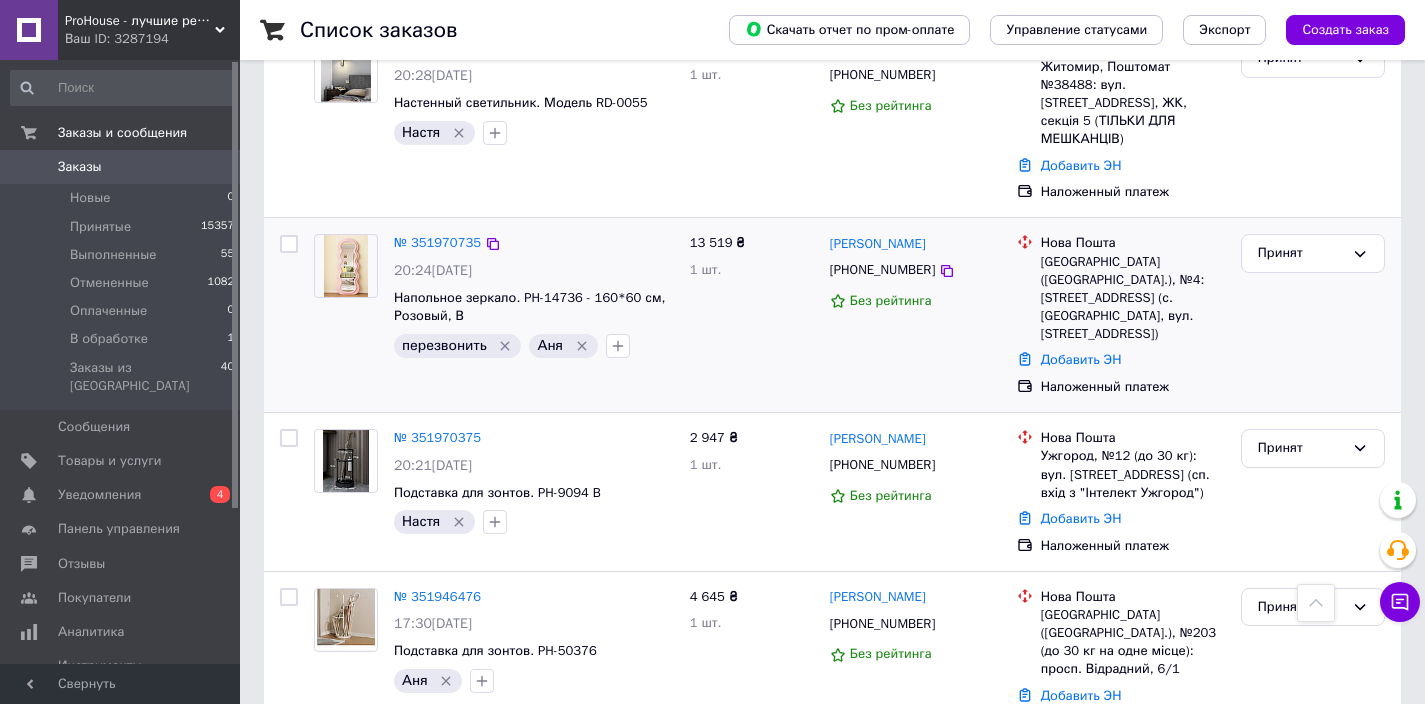 click 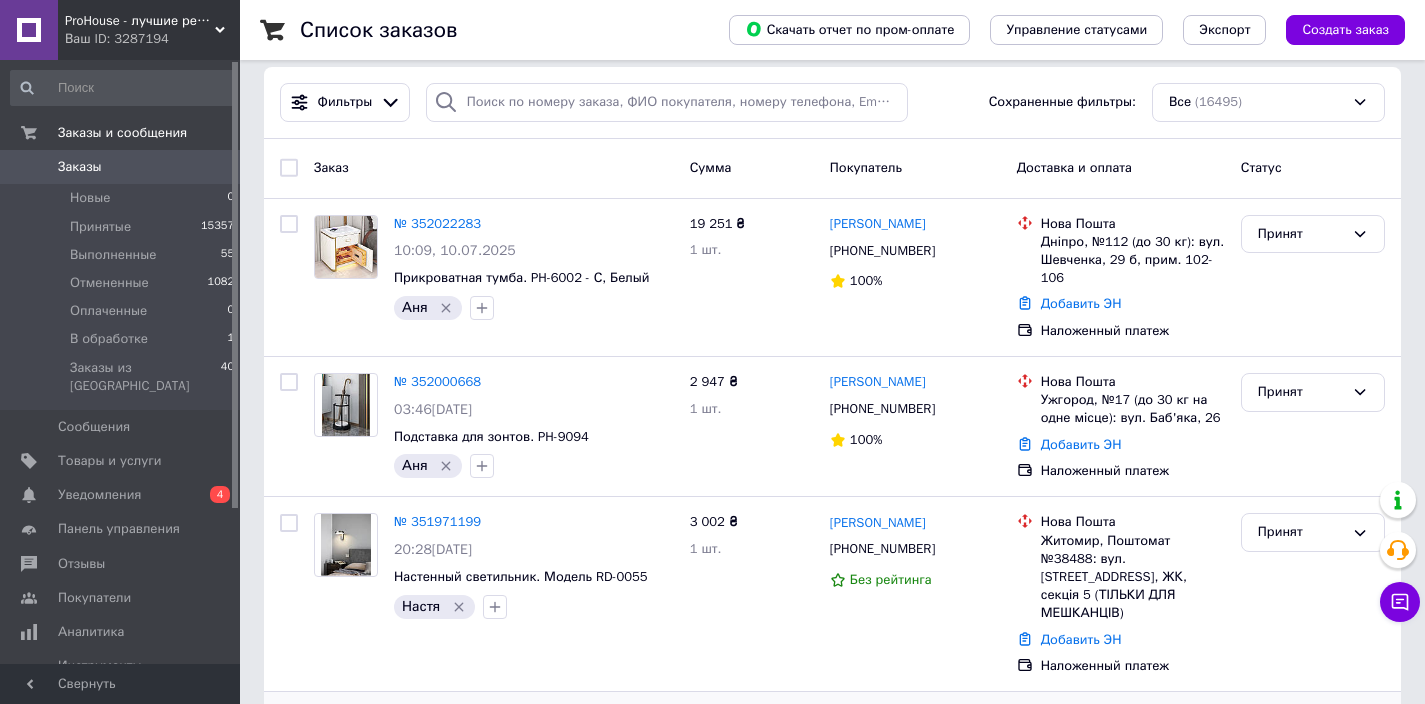 scroll, scrollTop: 0, scrollLeft: 0, axis: both 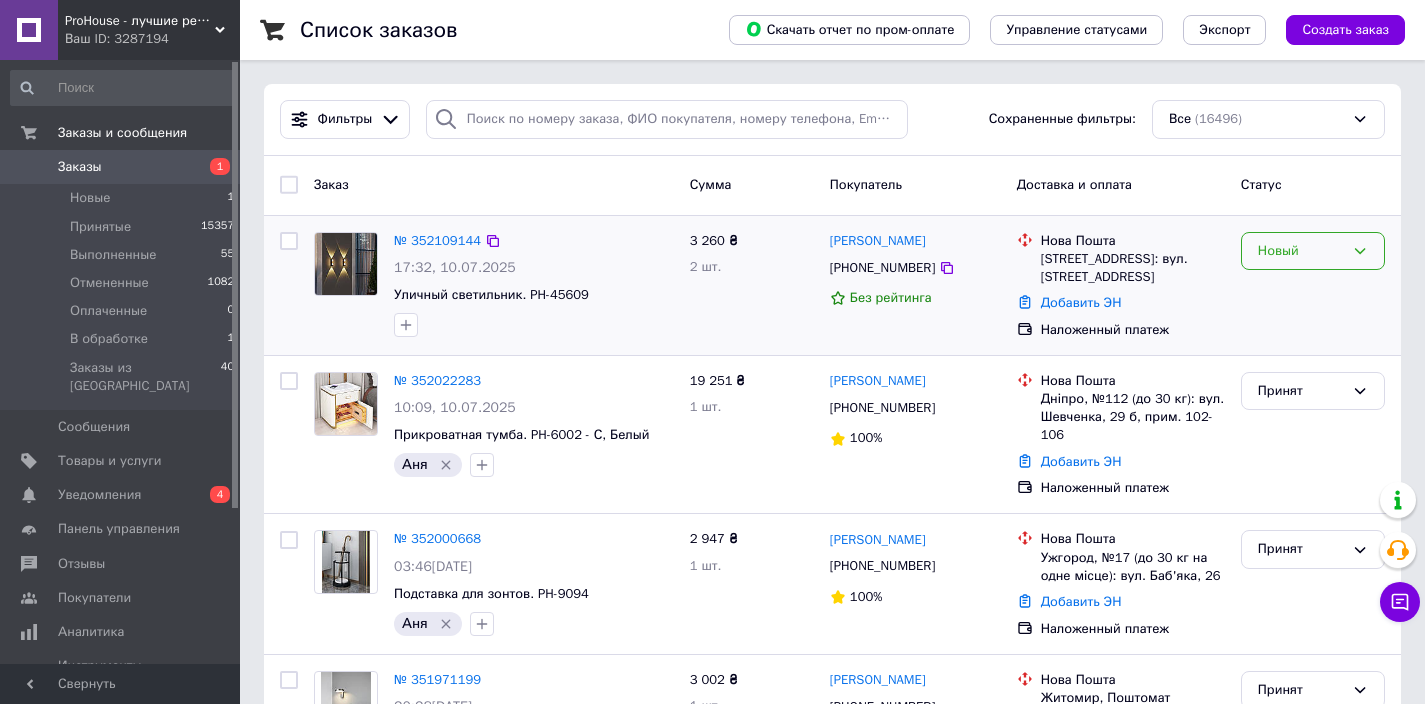 click on "Новый" at bounding box center [1301, 251] 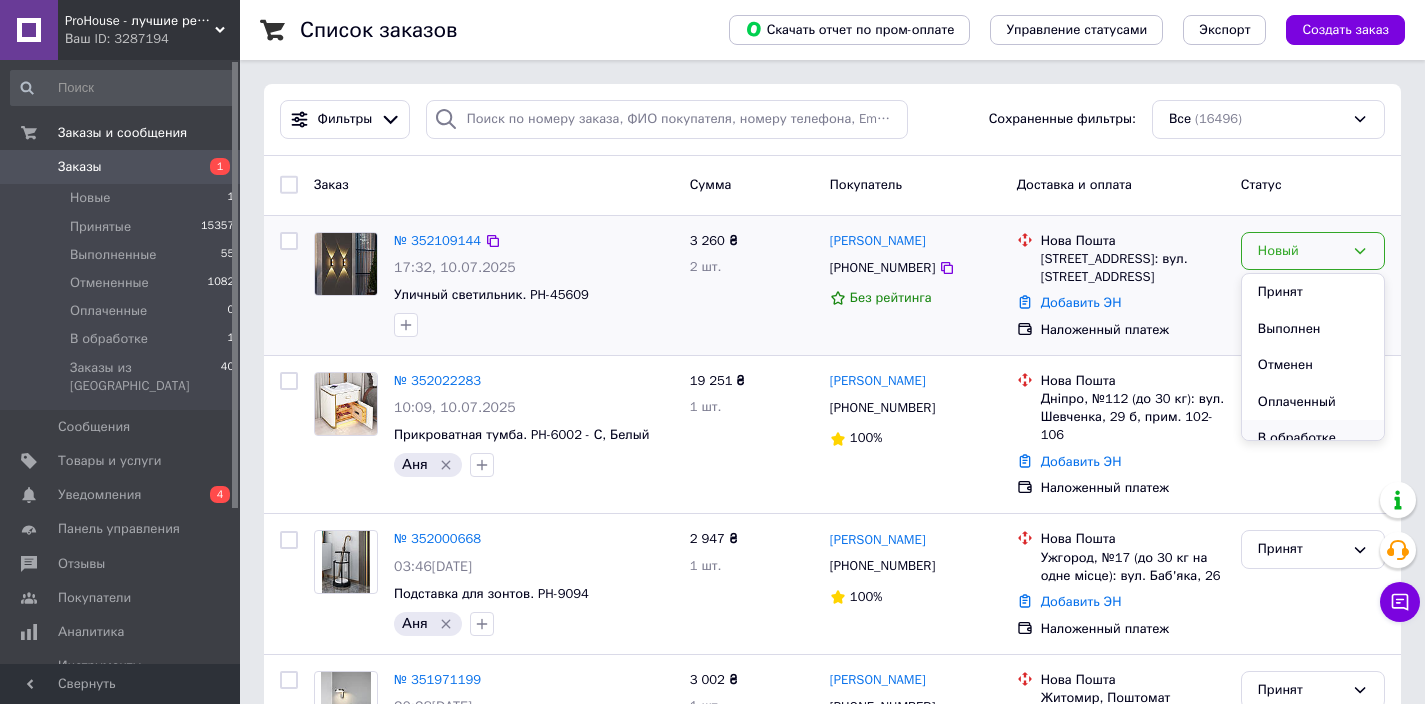 click on "В обработке" at bounding box center [1313, 438] 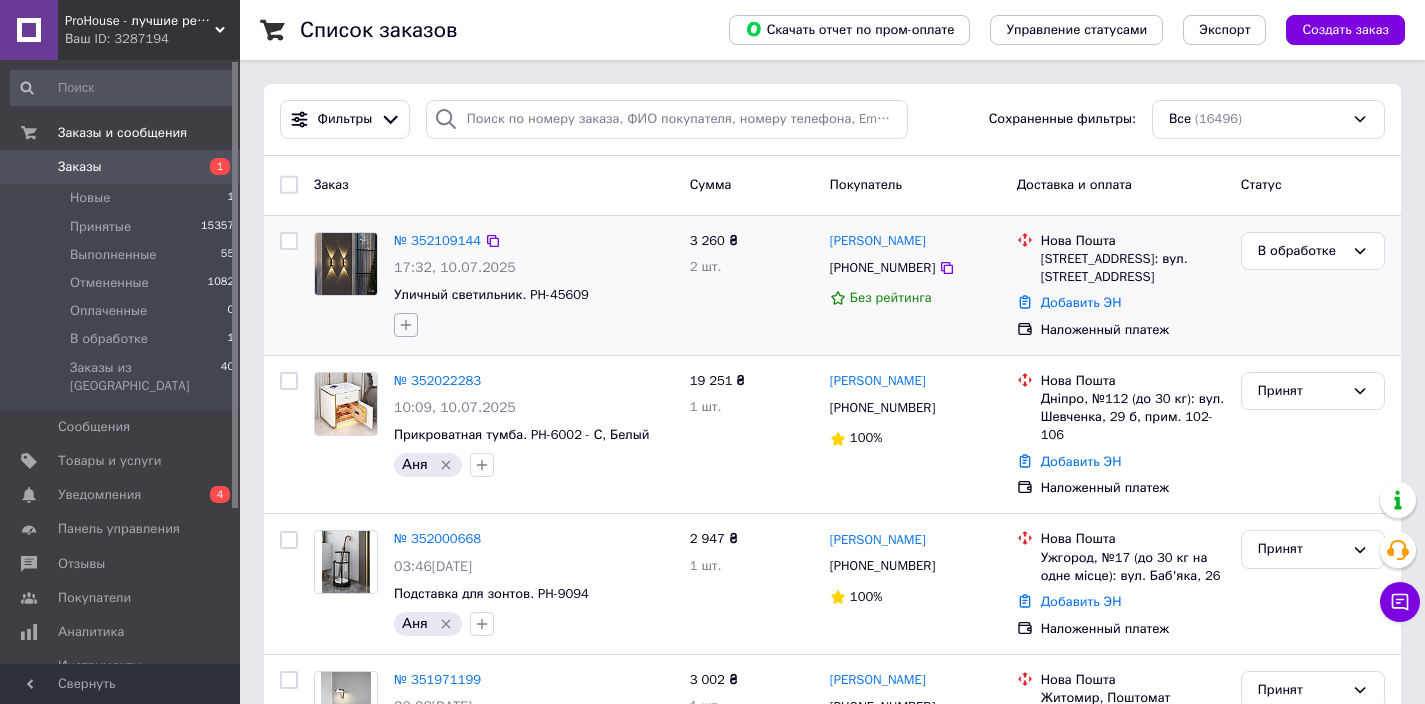 click 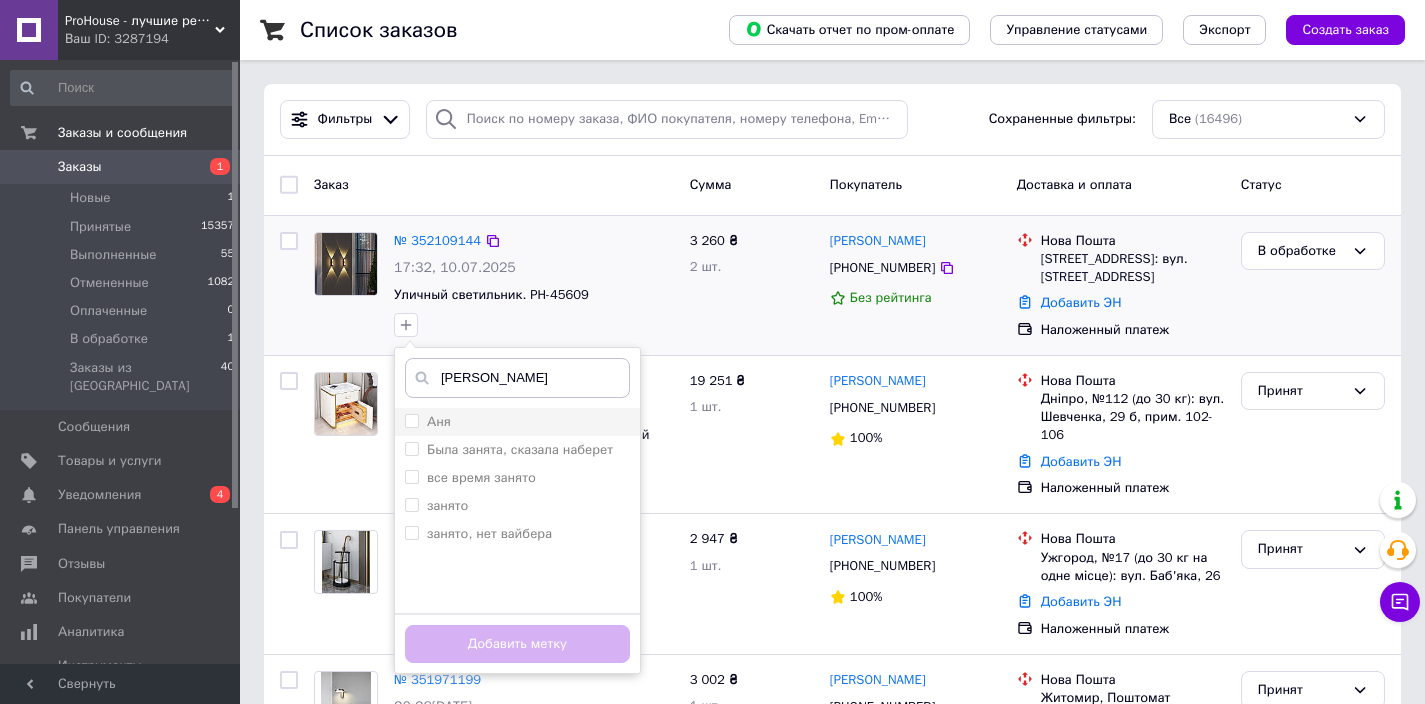 type on "АНя" 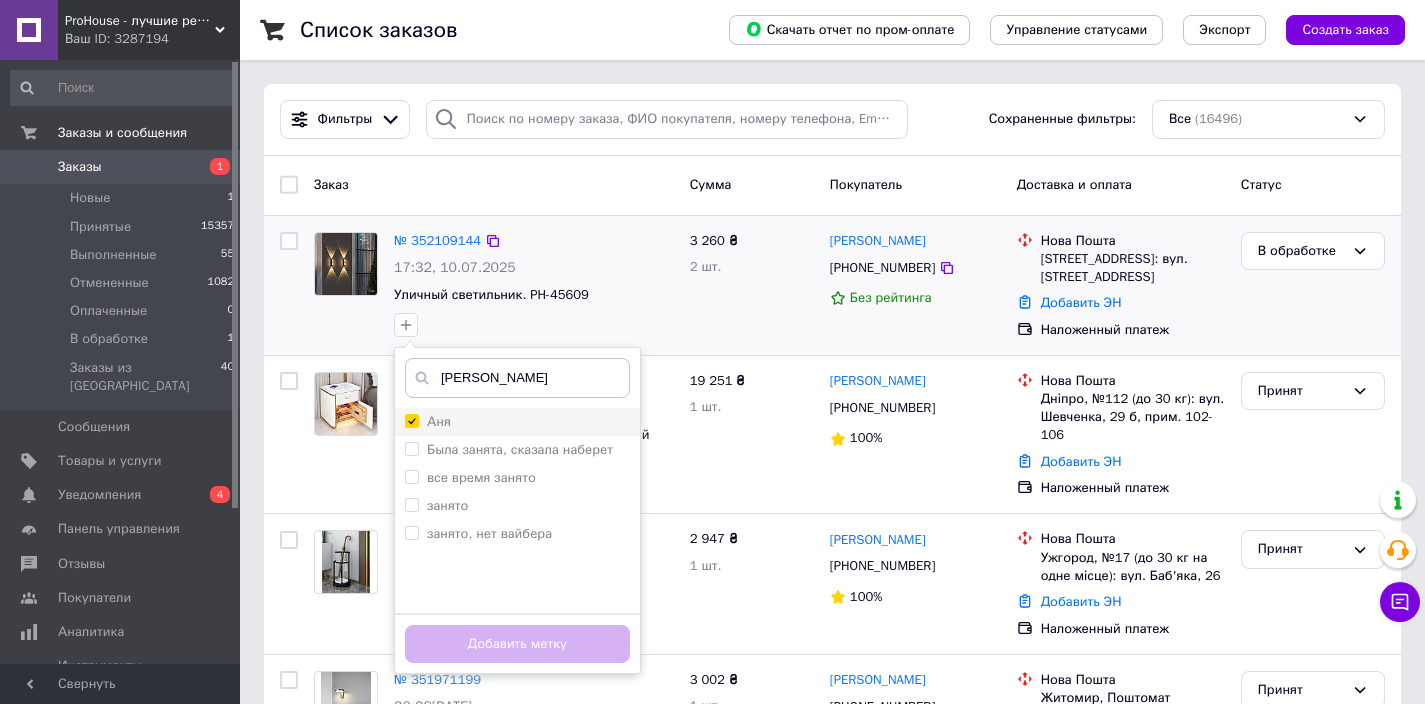checkbox on "true" 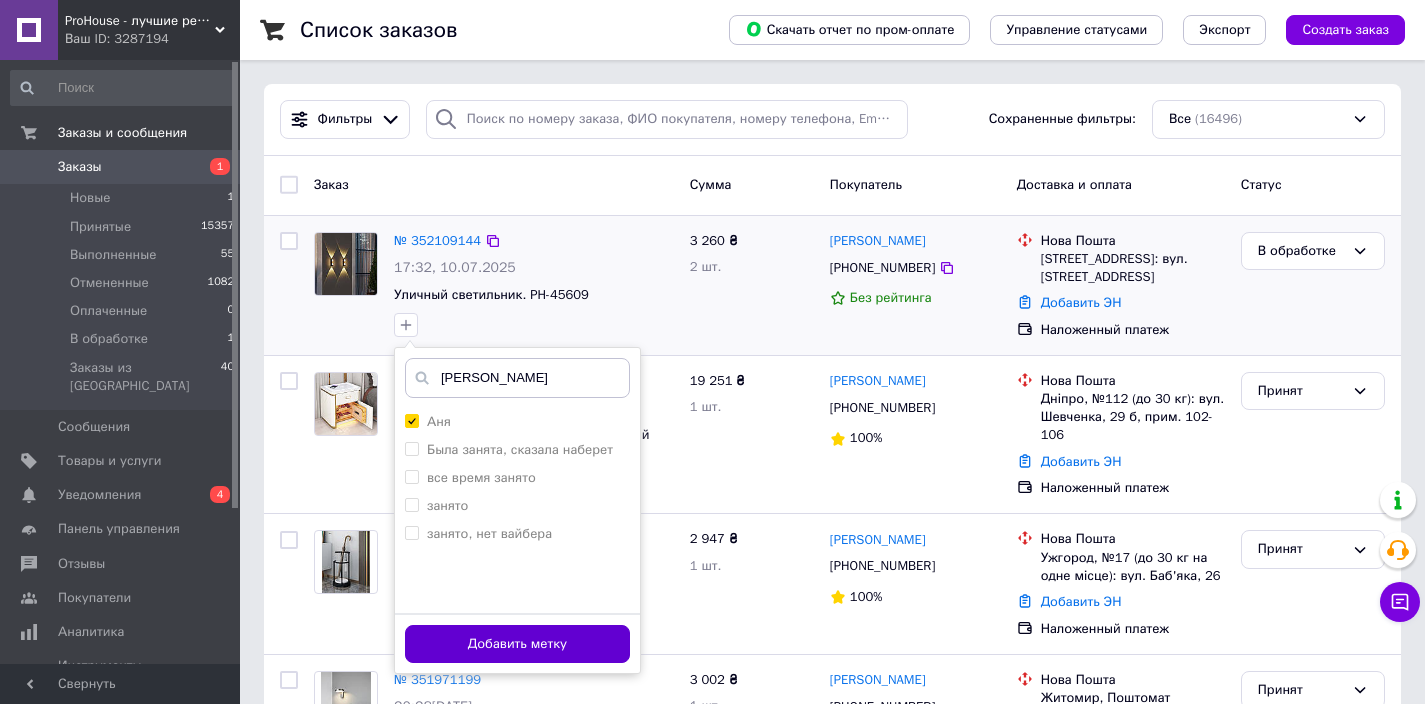 click on "Добавить метку" at bounding box center (517, 644) 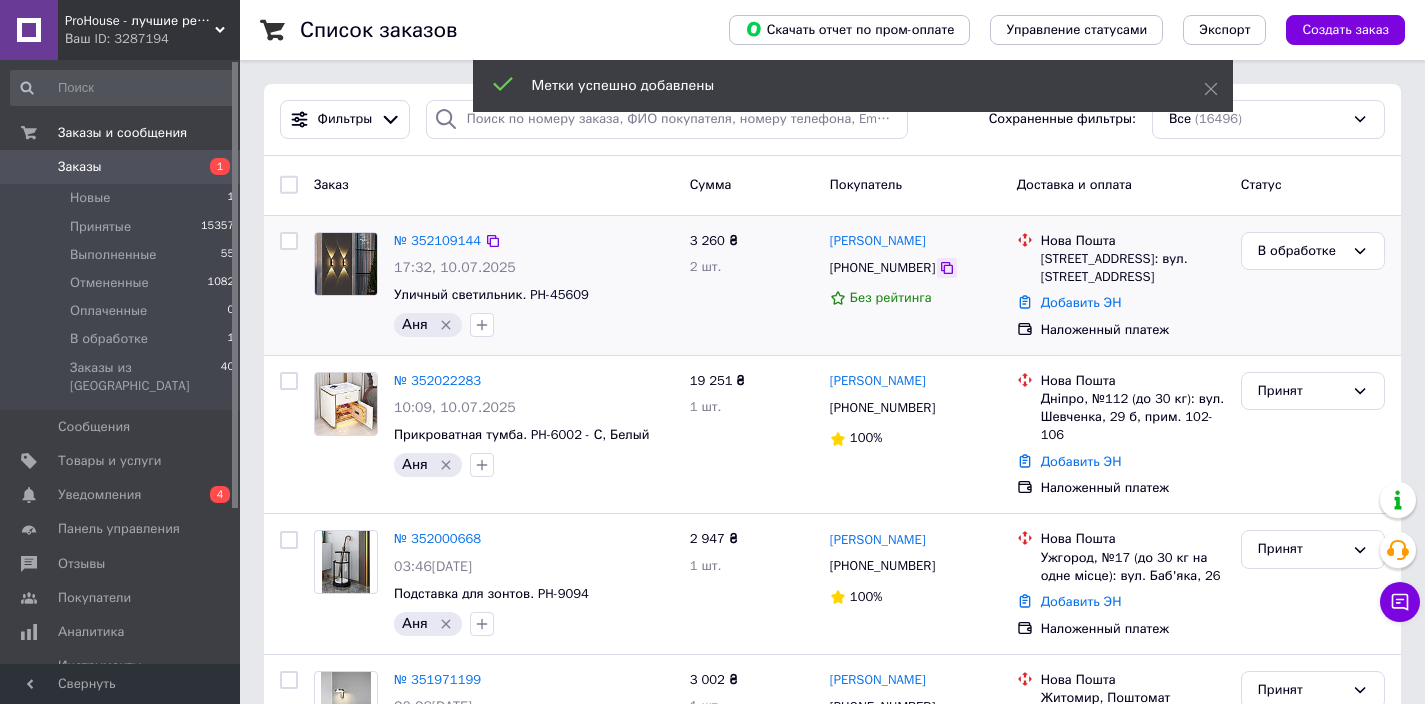 click 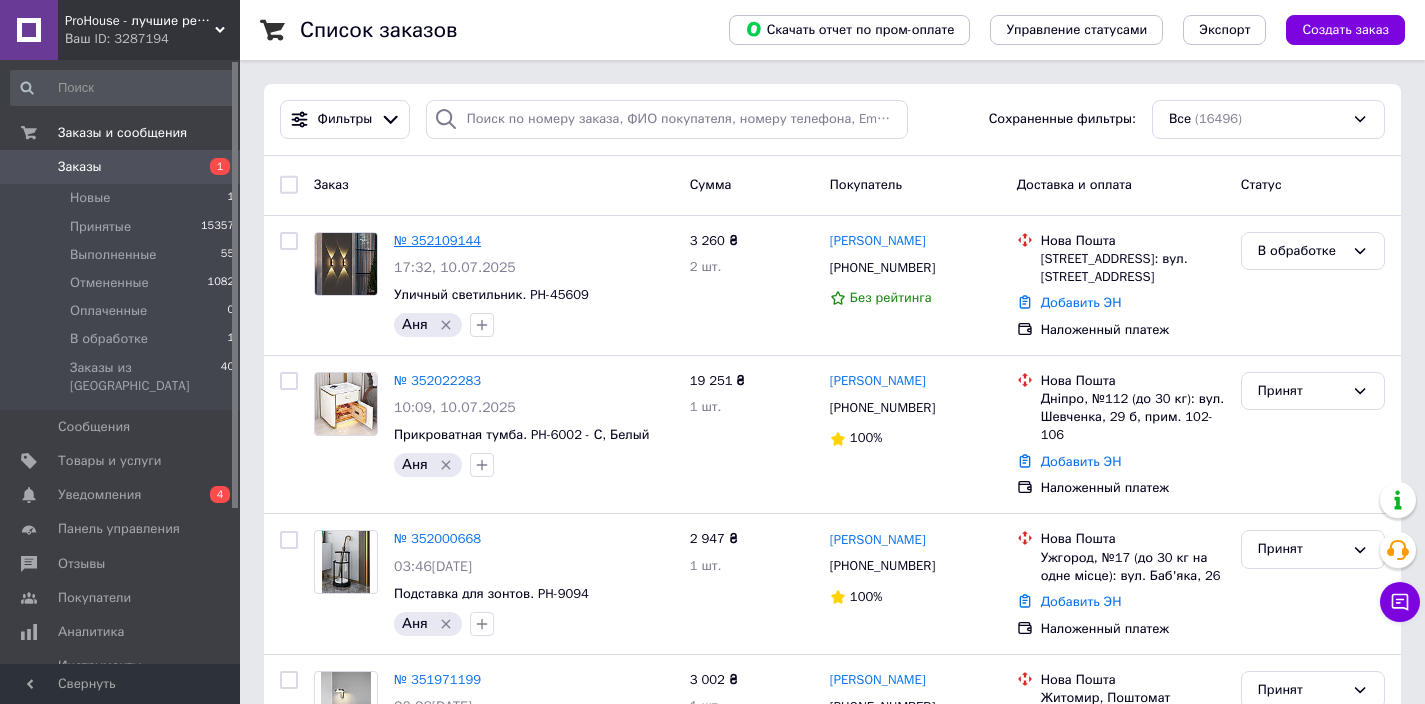 click on "№ 352109144" at bounding box center [437, 240] 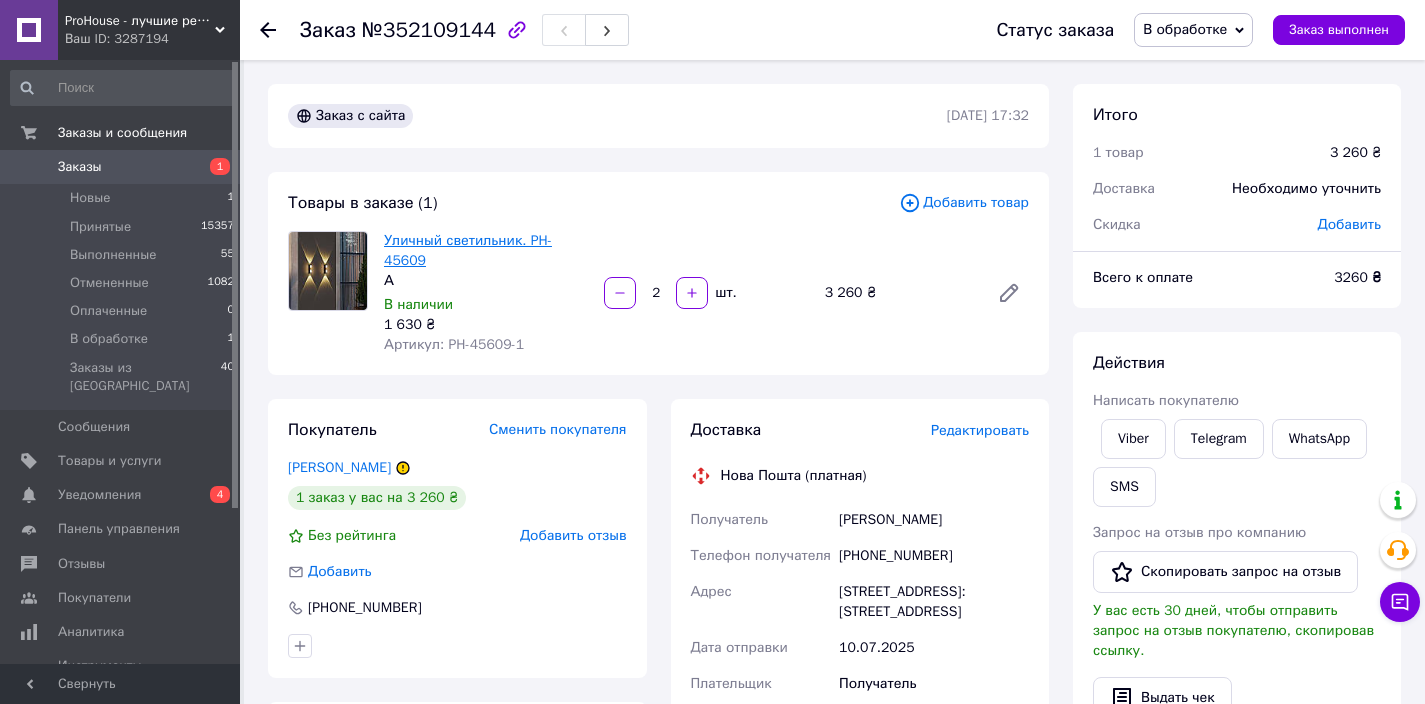 click on "Уличный светильник. PH-45609" at bounding box center (468, 250) 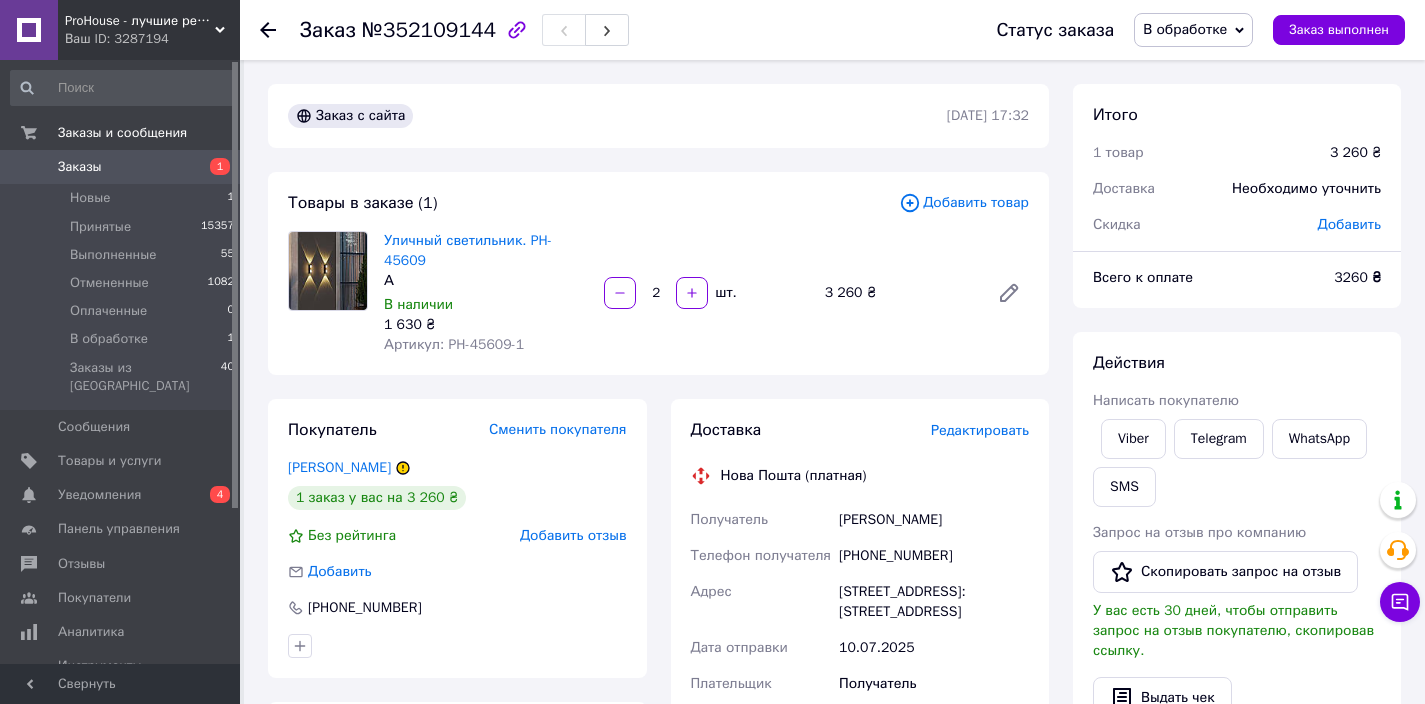 click on "Заказы" at bounding box center (80, 167) 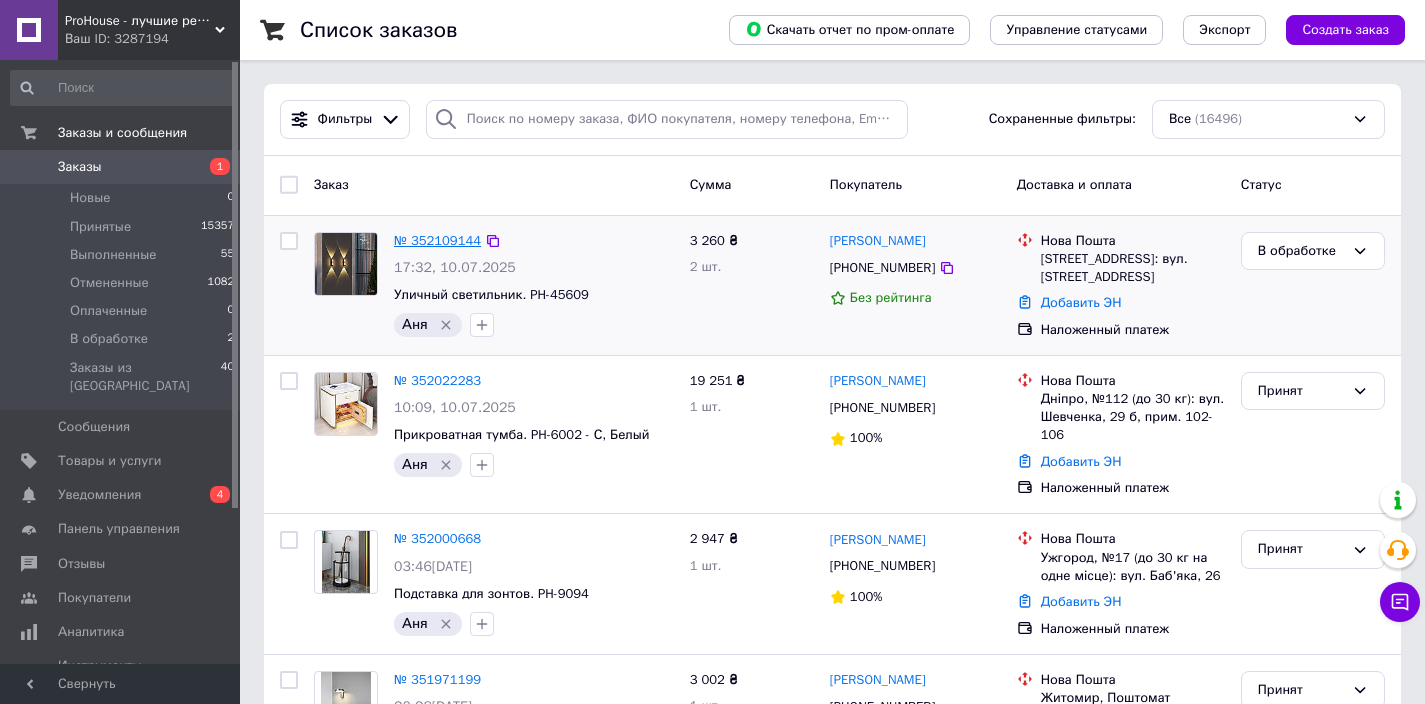 click on "№ 352109144" at bounding box center (437, 240) 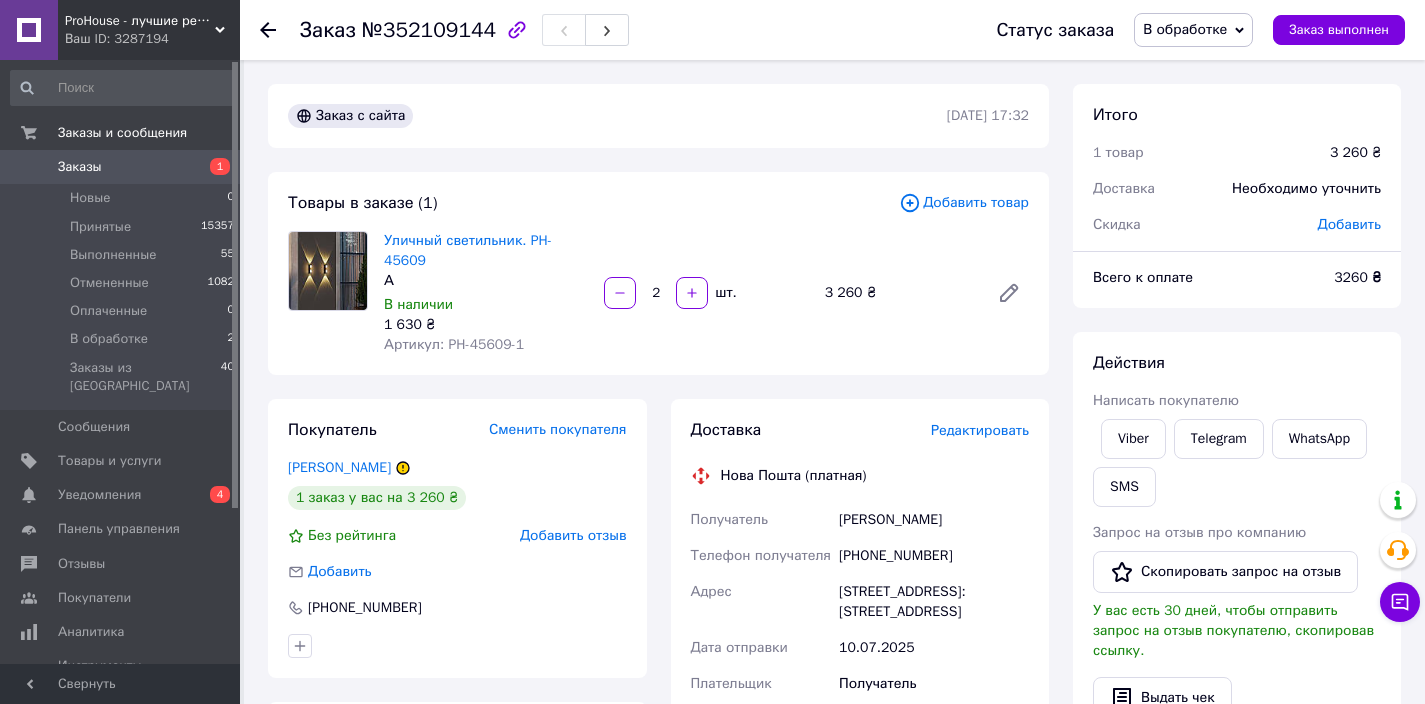 click on "Заказы" at bounding box center [80, 167] 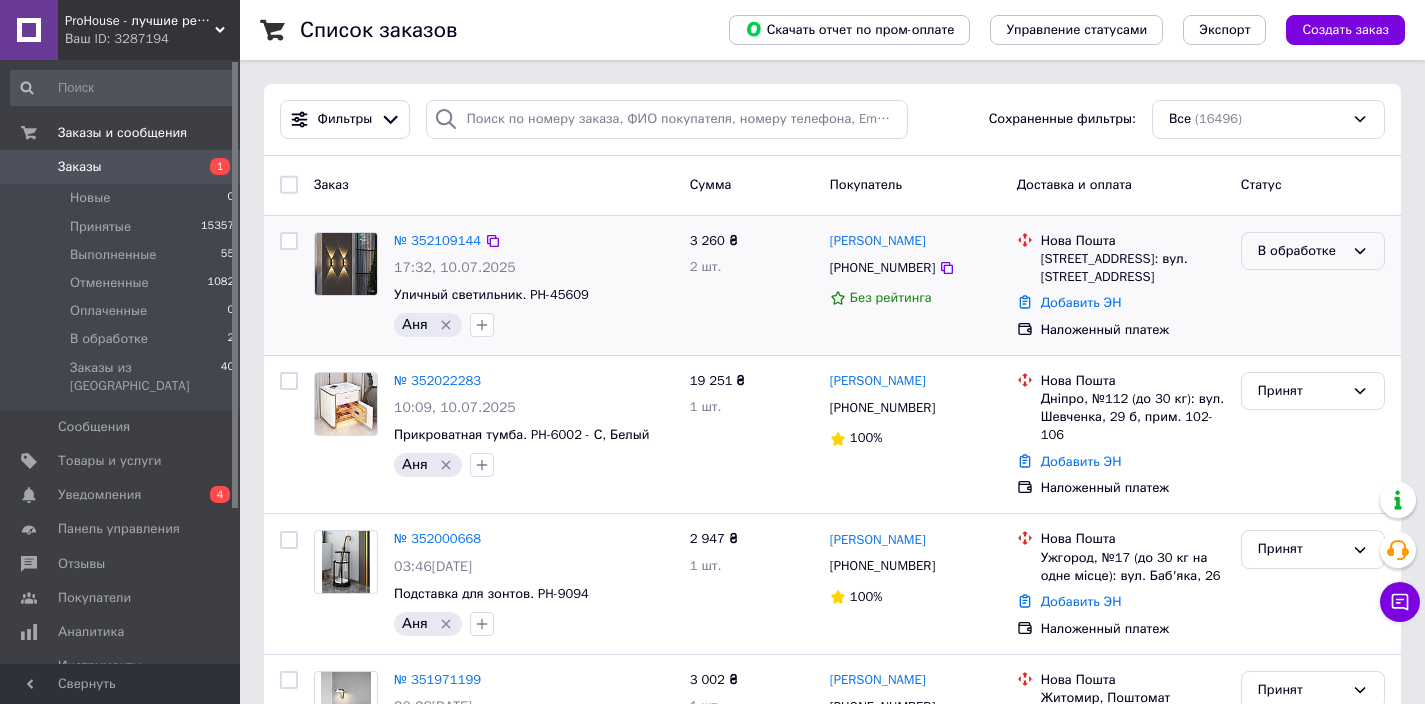 click on "В обработке" at bounding box center [1301, 251] 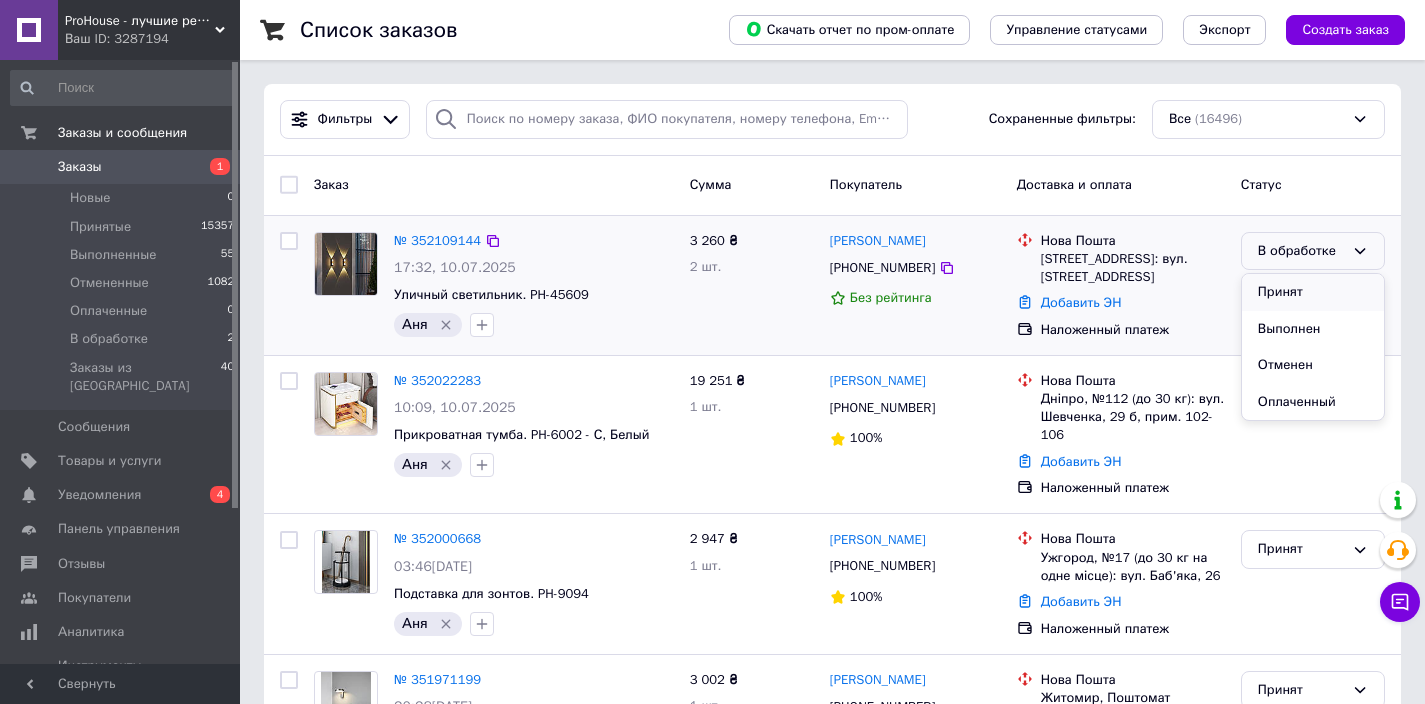 click on "Принят" at bounding box center [1313, 292] 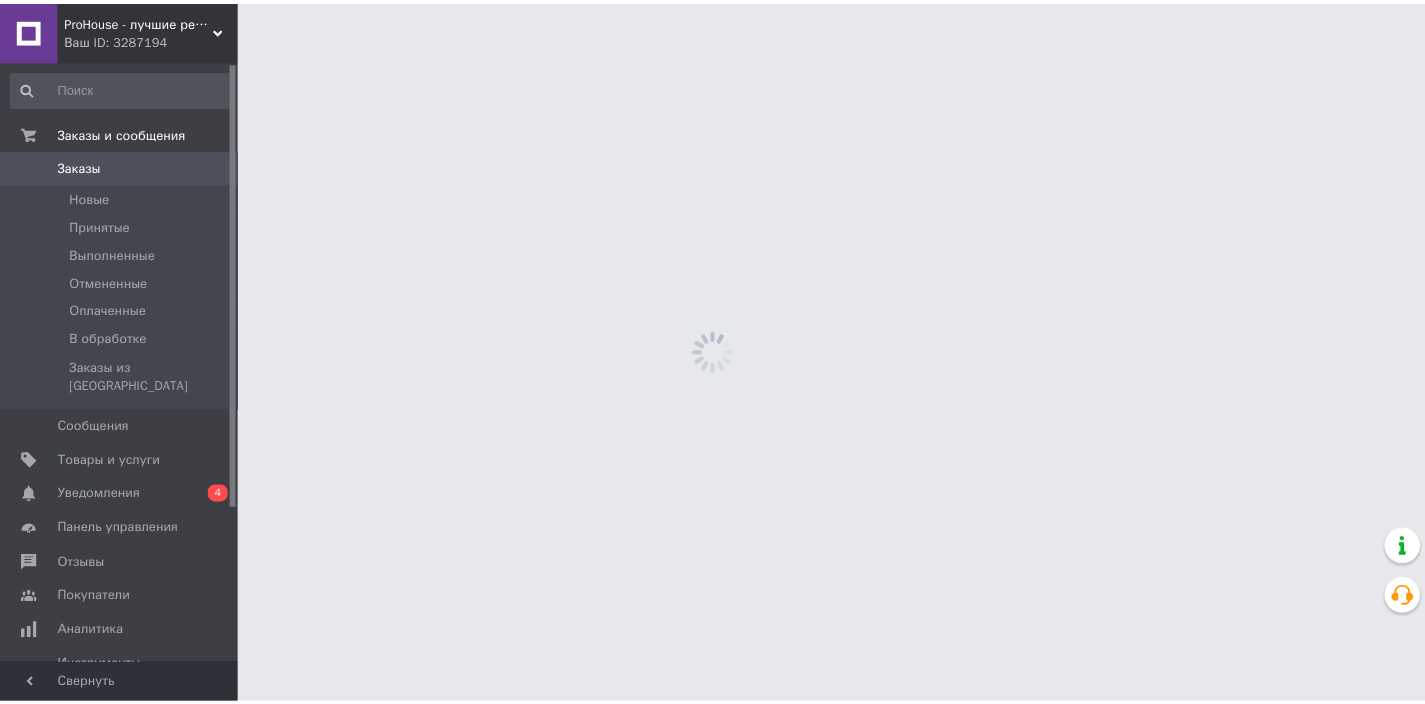scroll, scrollTop: 0, scrollLeft: 0, axis: both 